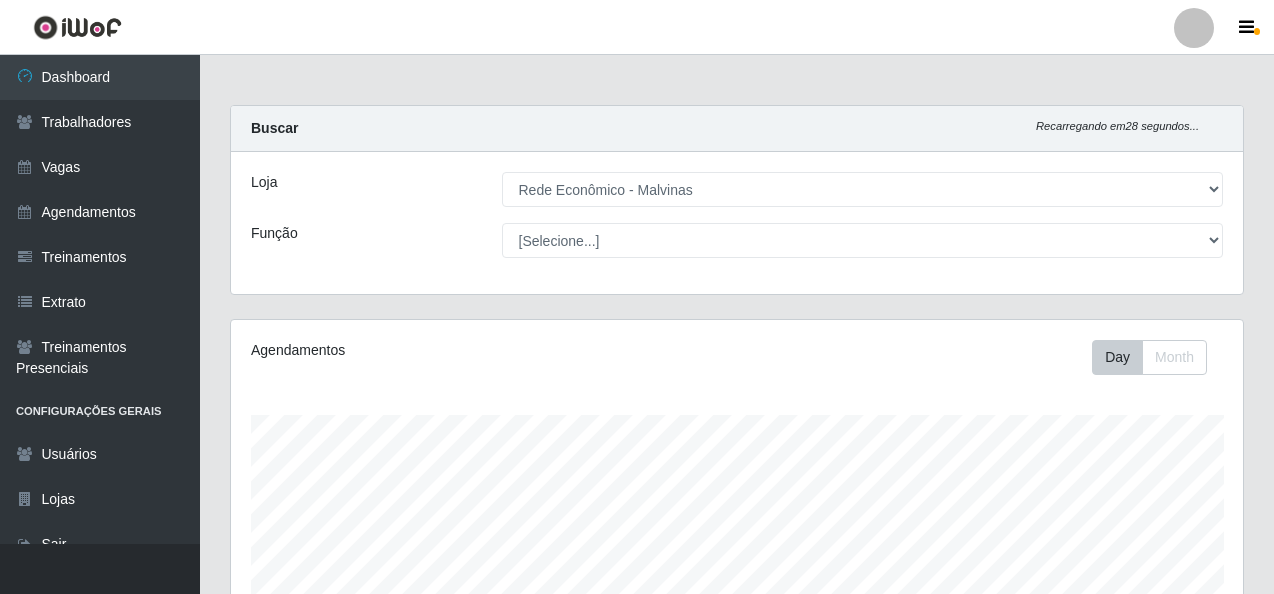 select on "194" 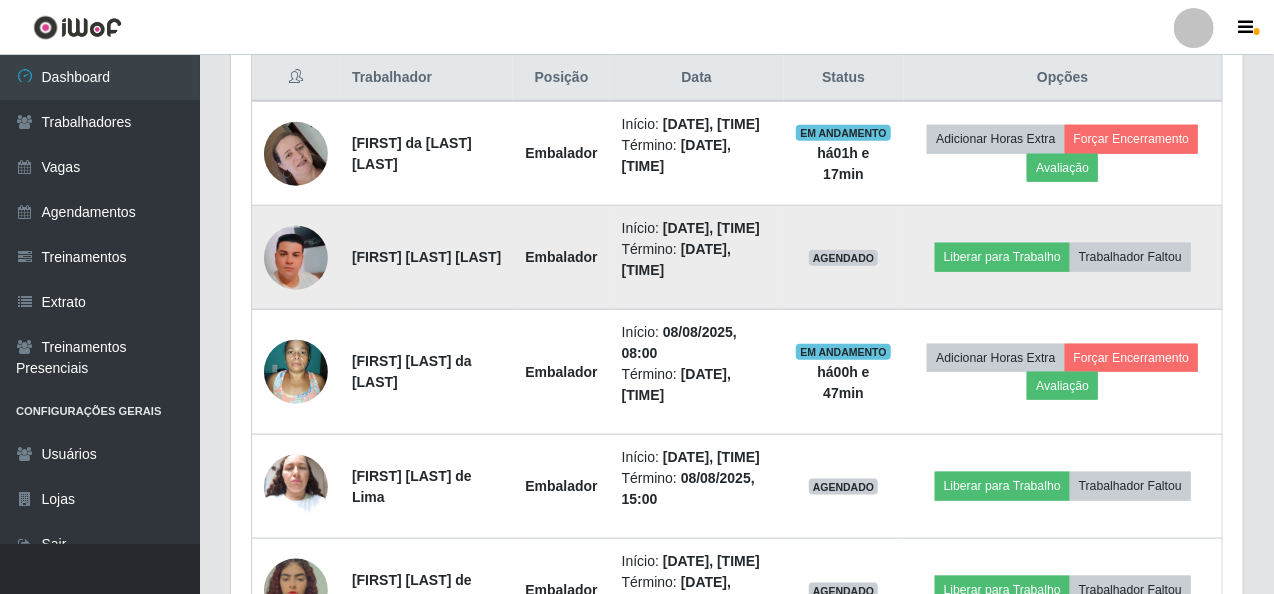scroll, scrollTop: 999585, scrollLeft: 998987, axis: both 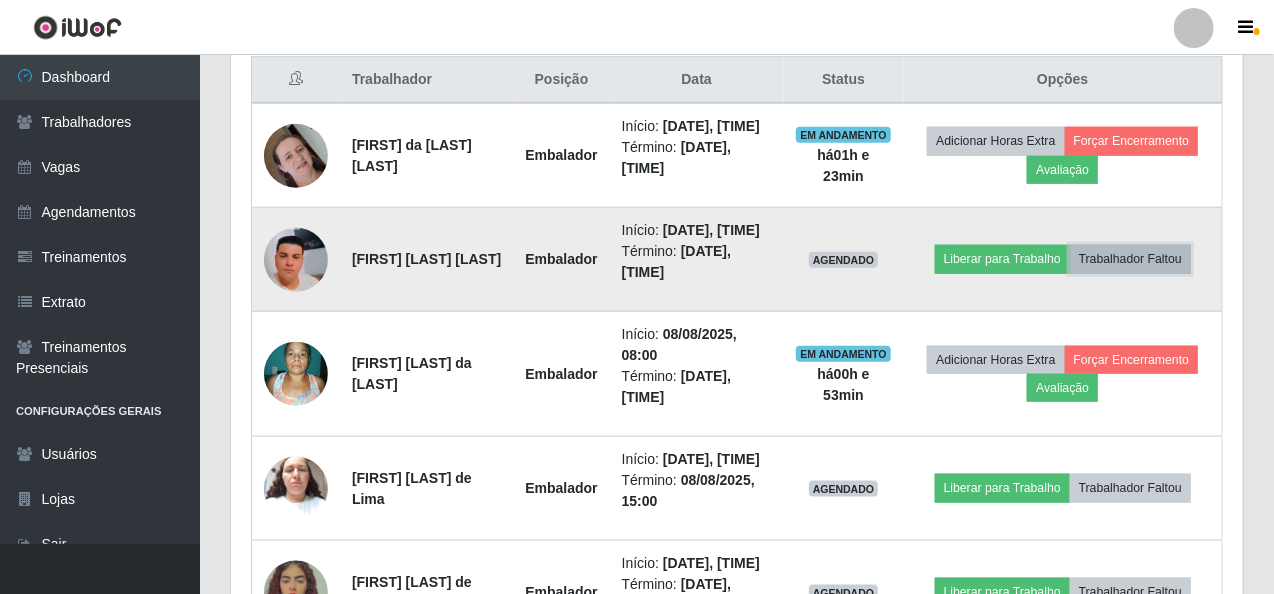 click on "Trabalhador Faltou" at bounding box center (1130, 259) 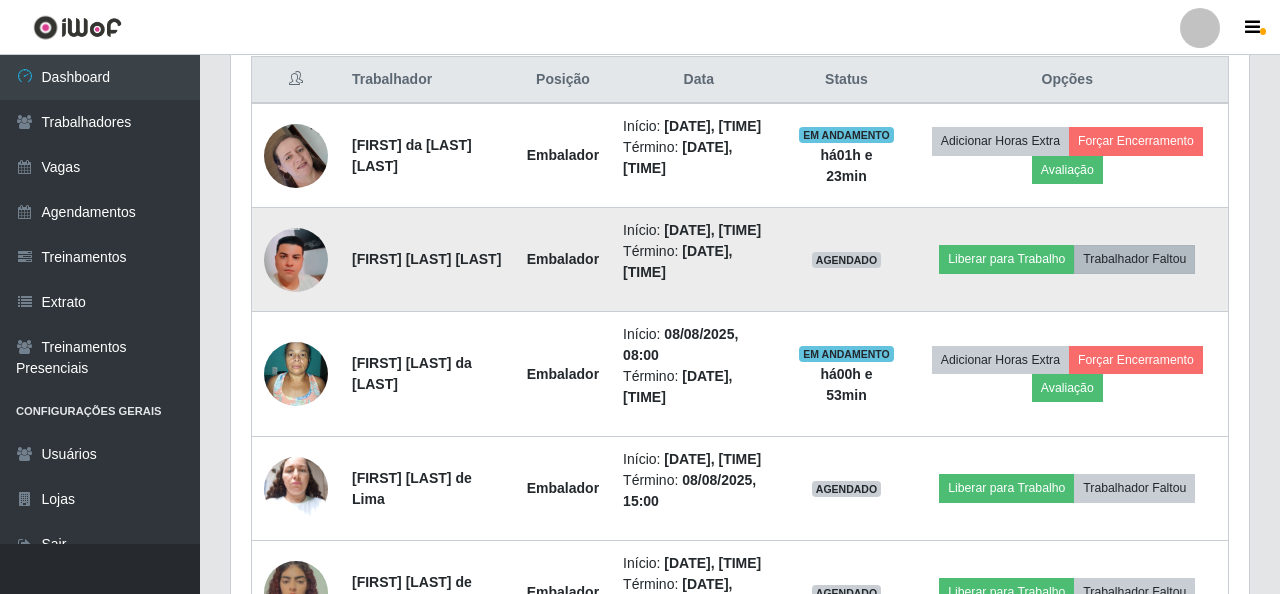 scroll, scrollTop: 999585, scrollLeft: 998996, axis: both 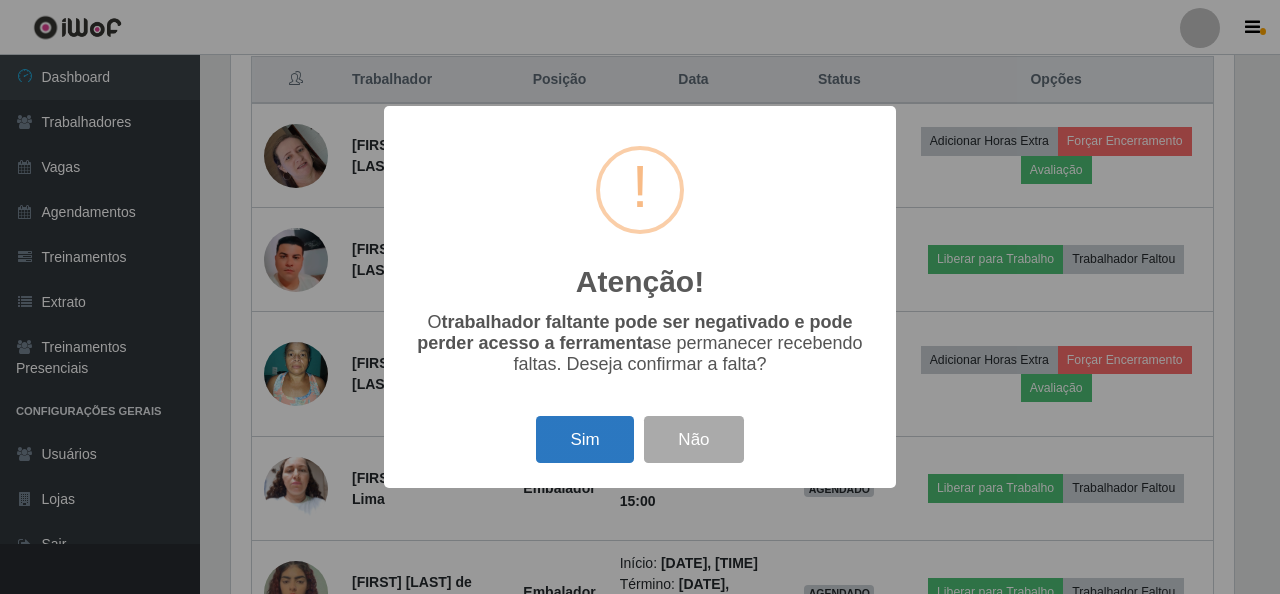 click on "Sim" at bounding box center [584, 439] 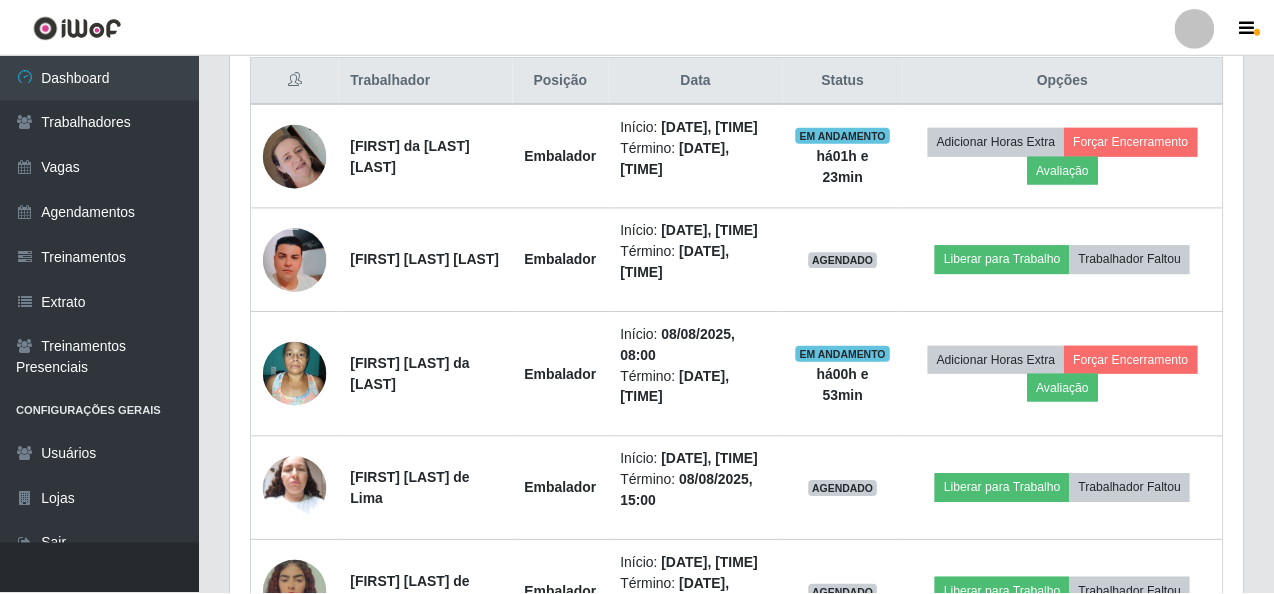 scroll, scrollTop: 999585, scrollLeft: 998987, axis: both 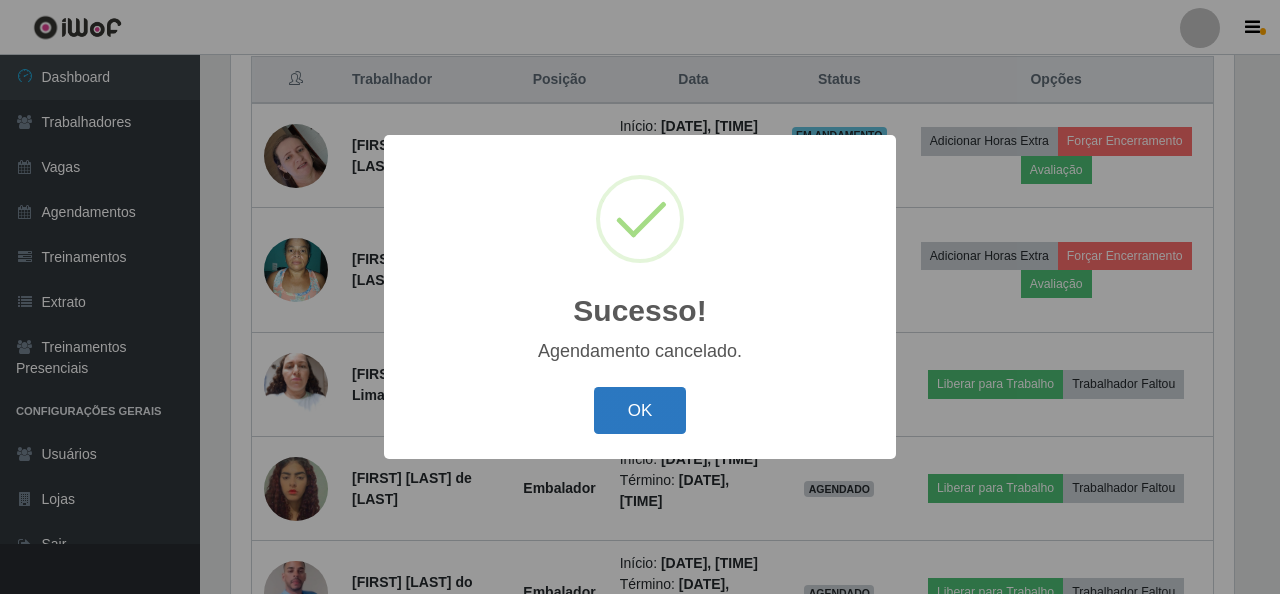 click on "OK" at bounding box center (640, 410) 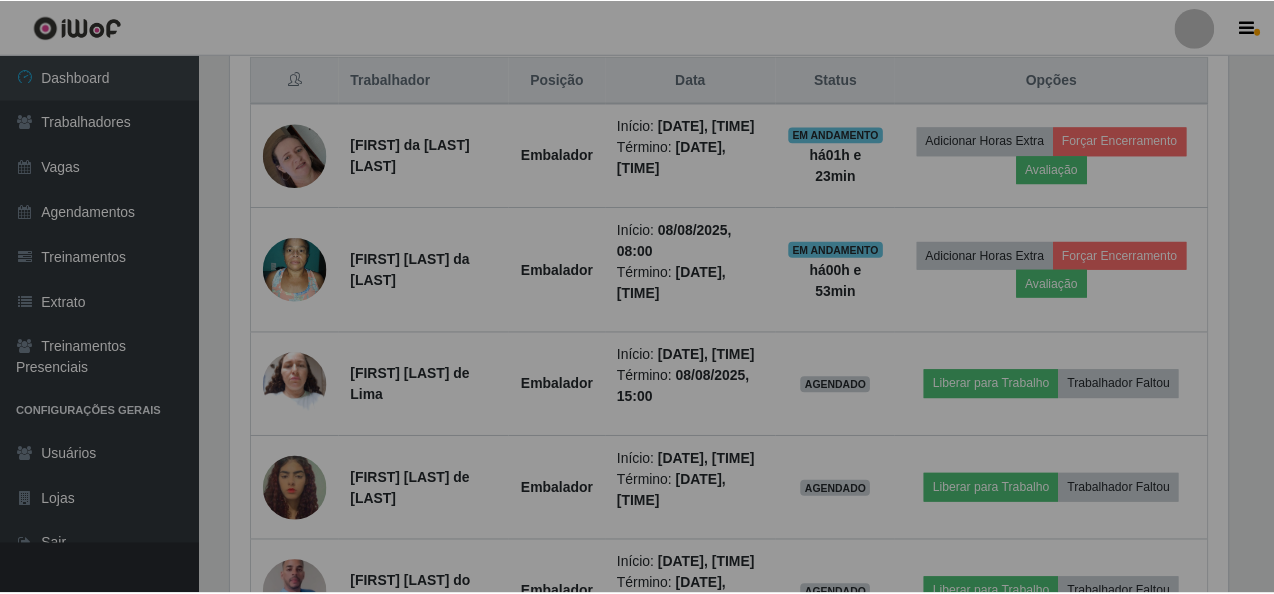 scroll, scrollTop: 999585, scrollLeft: 998987, axis: both 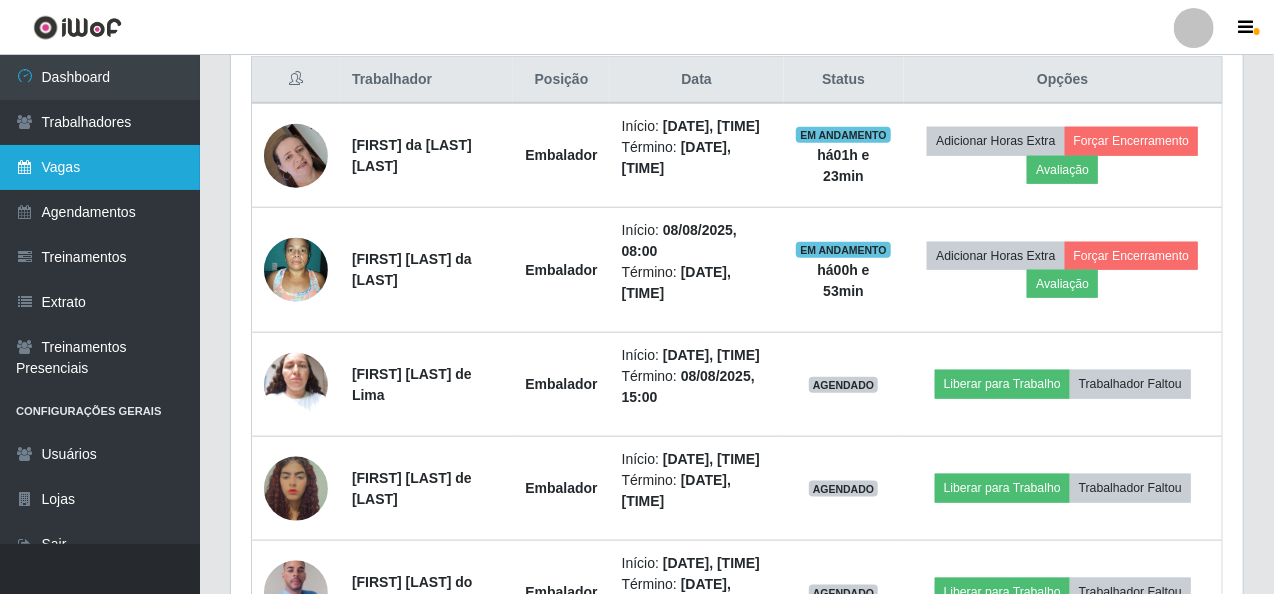 click on "Vagas" at bounding box center (100, 167) 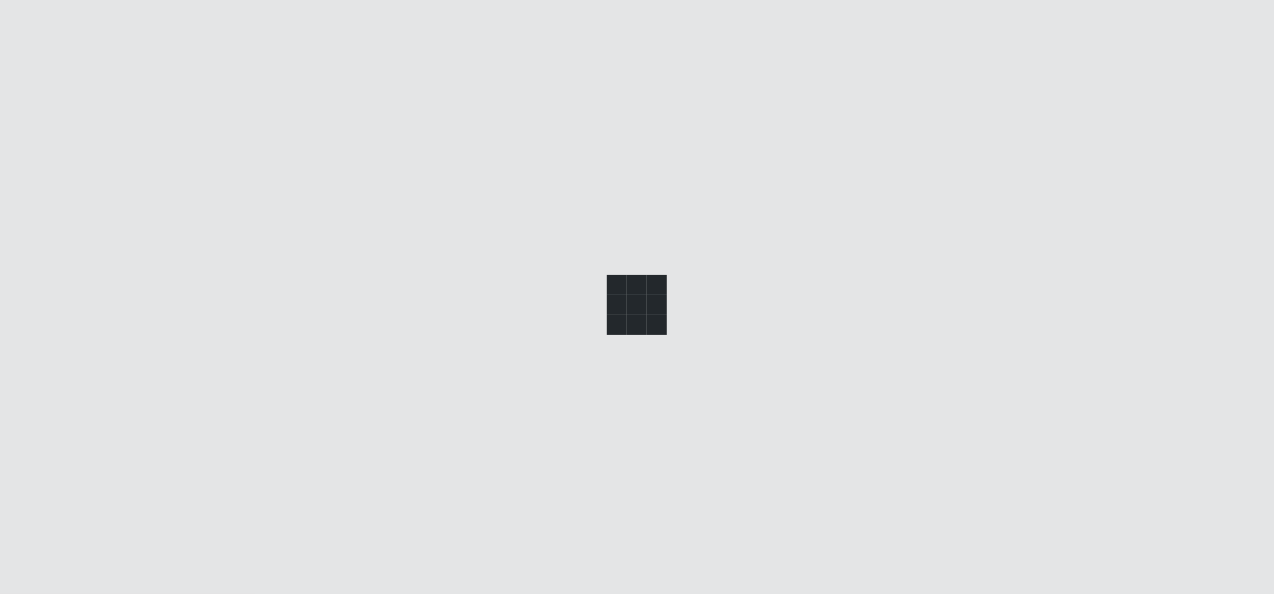 scroll, scrollTop: 0, scrollLeft: 0, axis: both 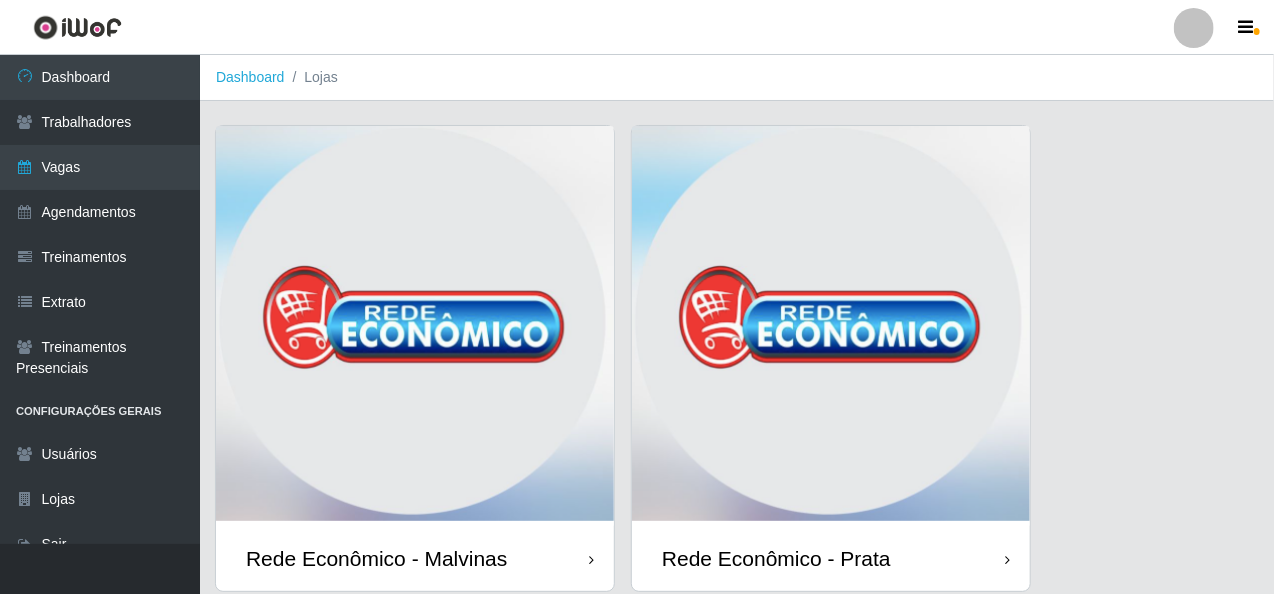 click at bounding box center (415, 326) 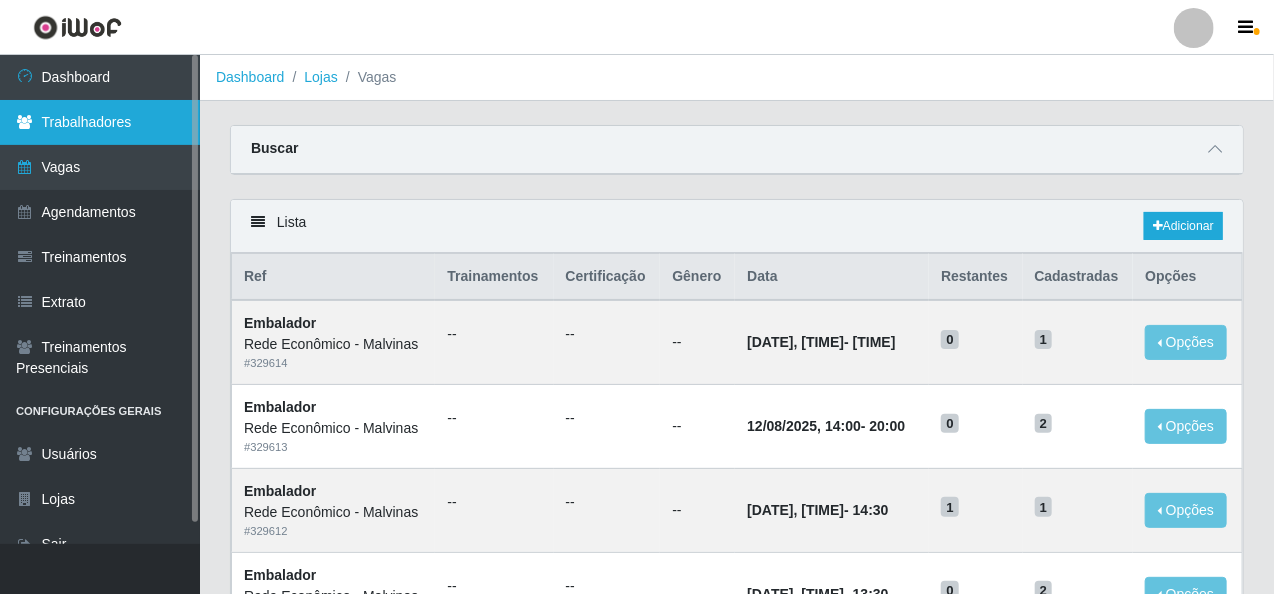click on "Trabalhadores" at bounding box center [100, 122] 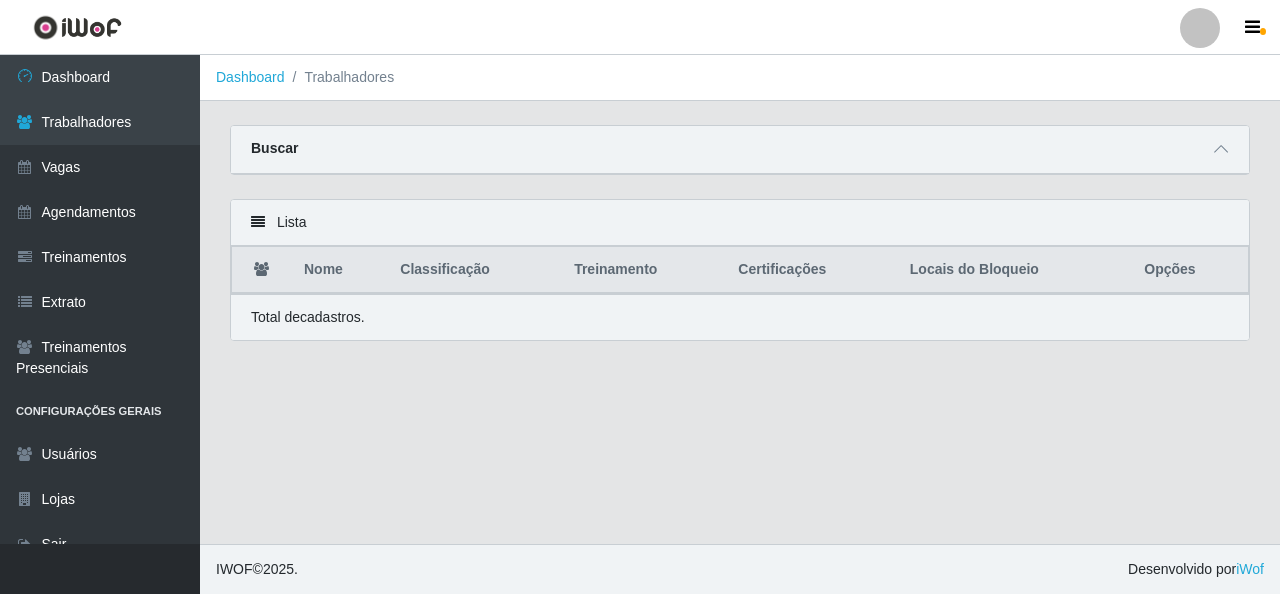 click on "Carregando...  Buscar Nome  Confirmar" at bounding box center (740, 162) 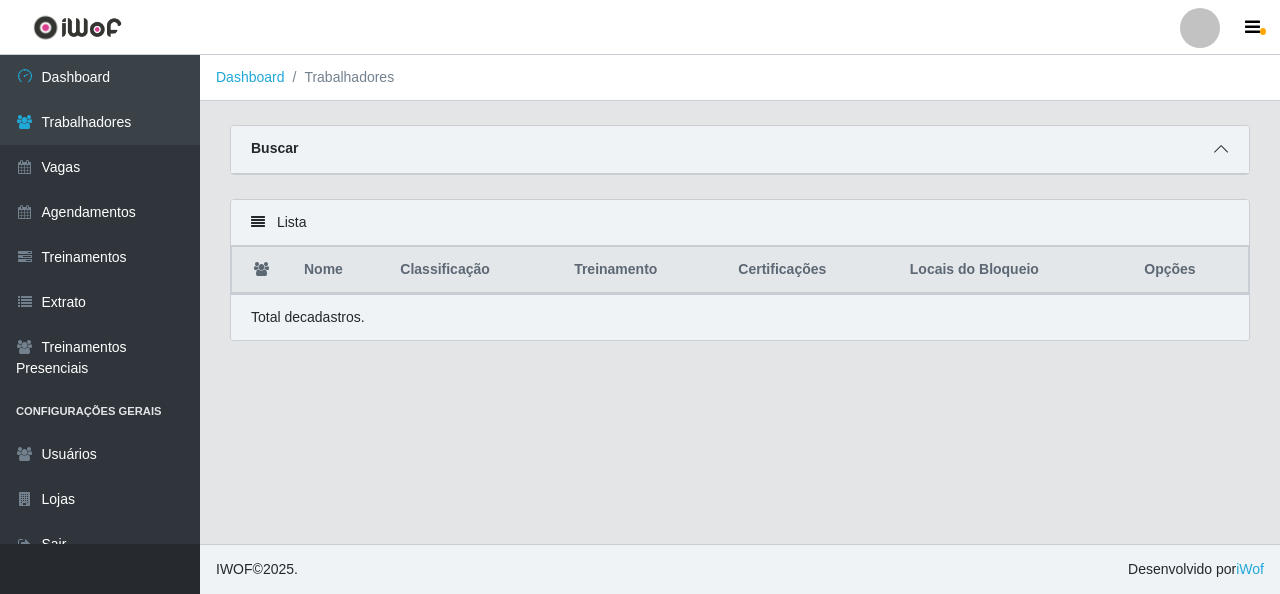 click at bounding box center [1221, 149] 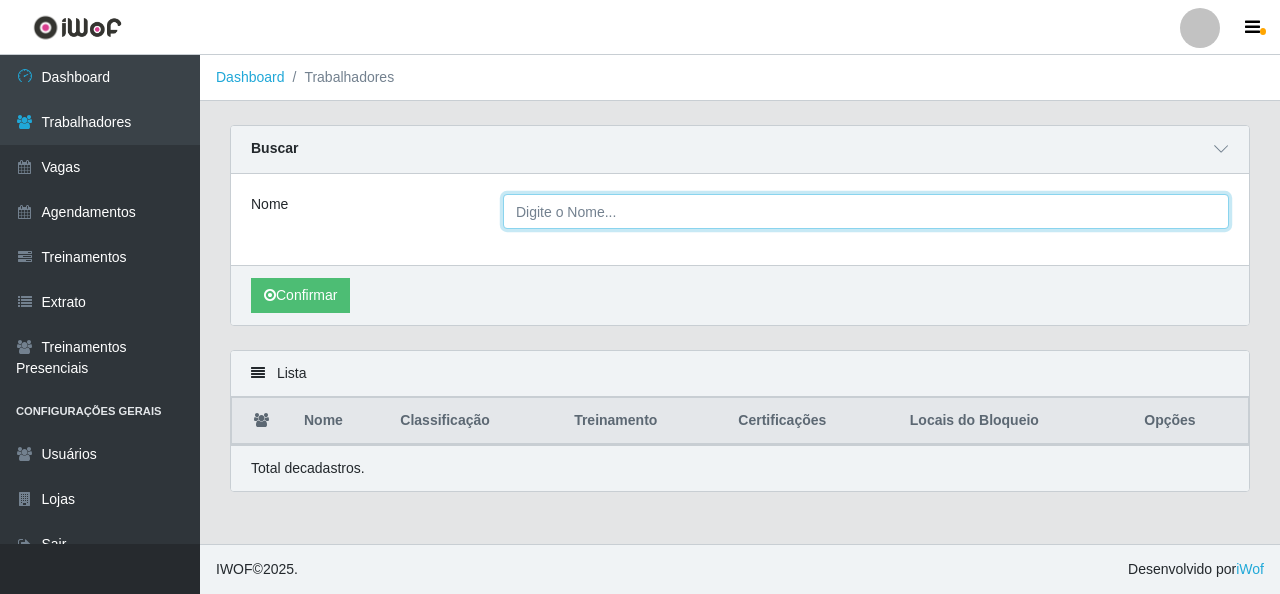 click on "Nome" at bounding box center (866, 211) 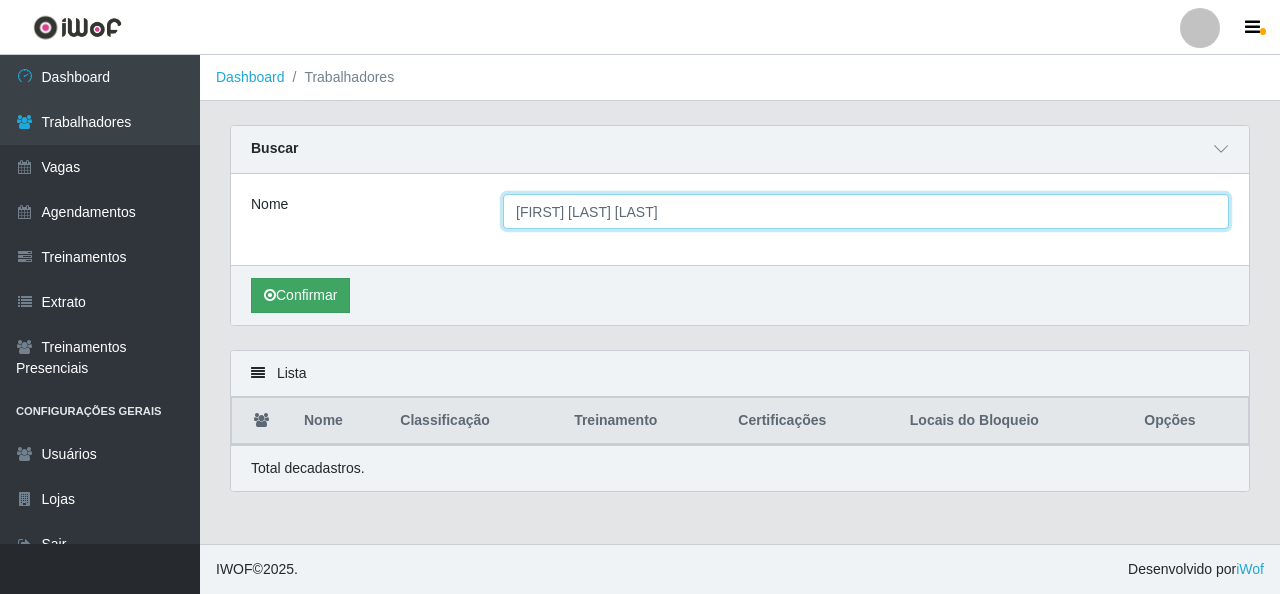 type on "[FIRST] [LAST] [LAST]" 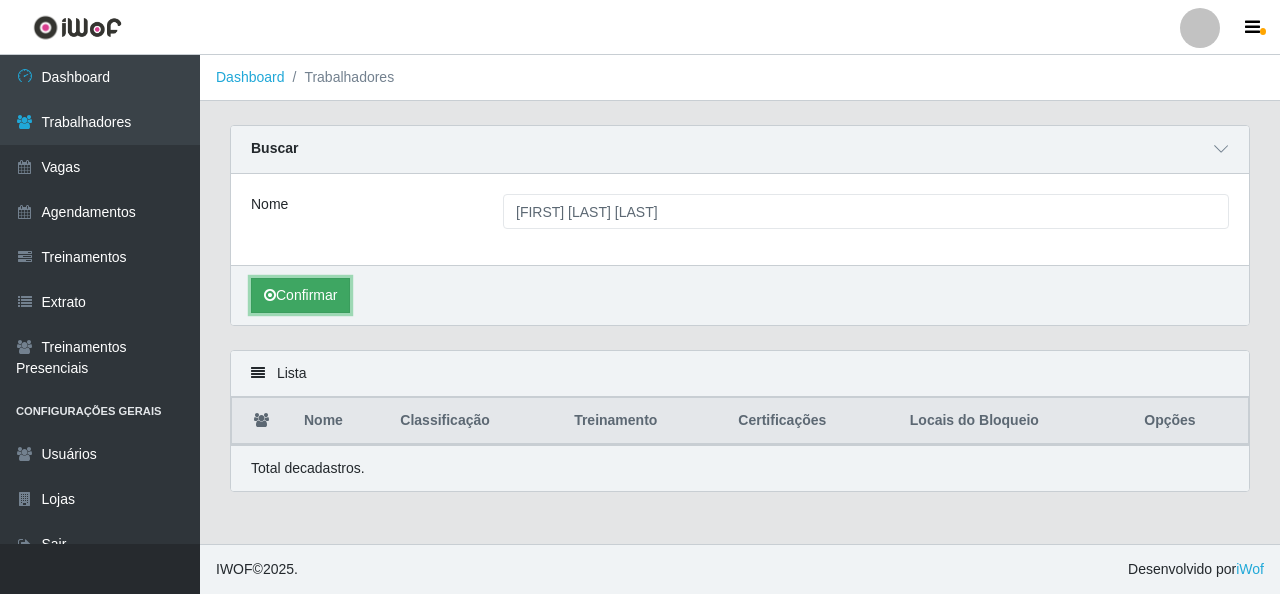 click at bounding box center [270, 295] 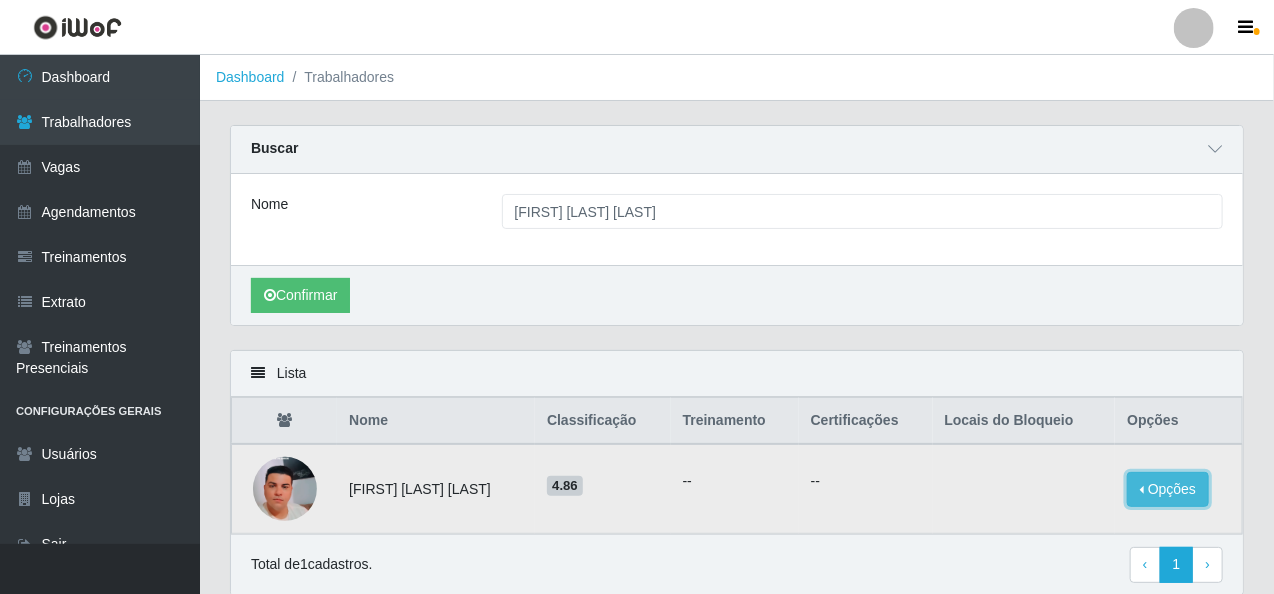 click on "Opções" at bounding box center (1168, 489) 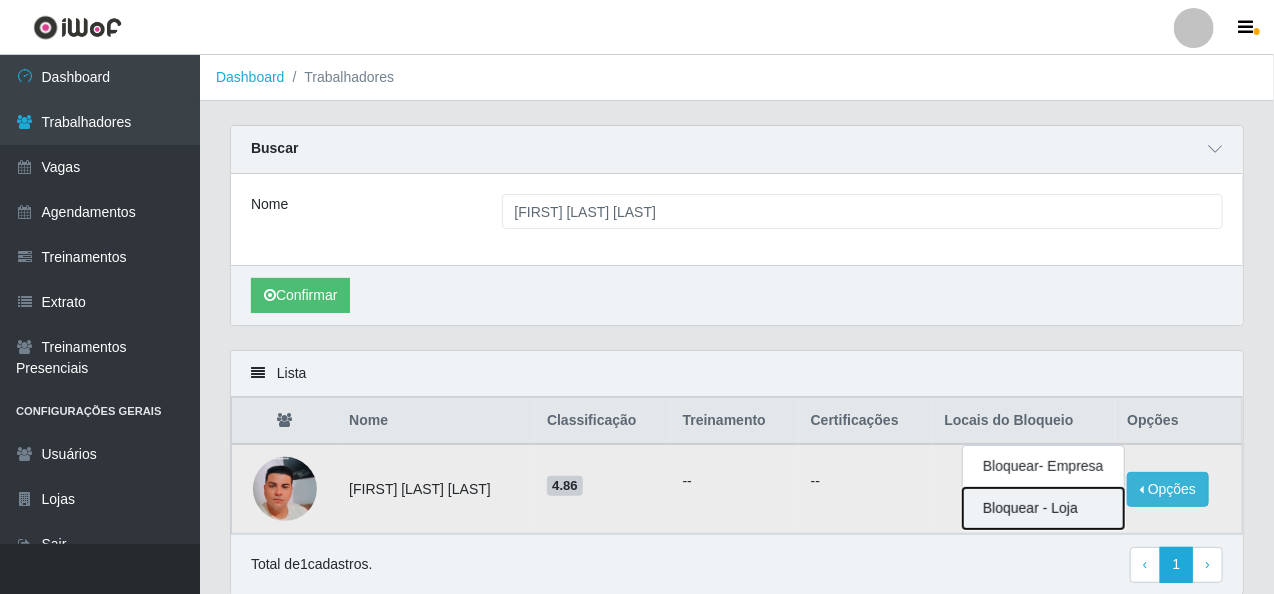 click on "Bloquear   - Loja" at bounding box center [1043, 508] 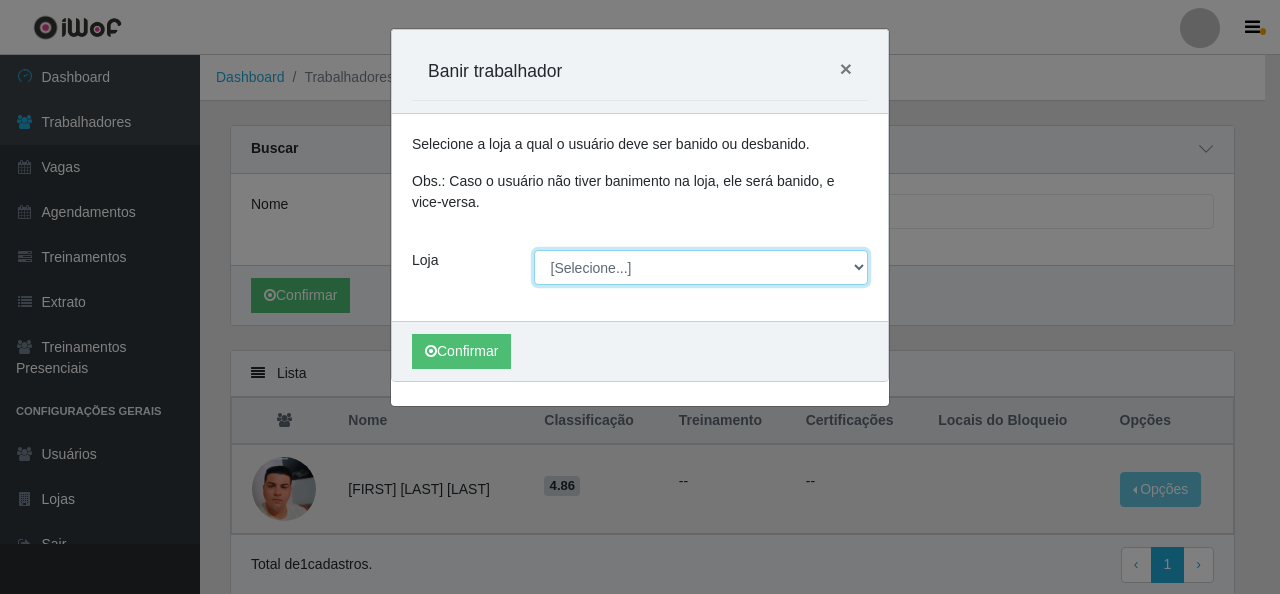 click on "[Selecione...] Rede Econômico - Malvinas Rede Econômico - Prata" at bounding box center [701, 267] 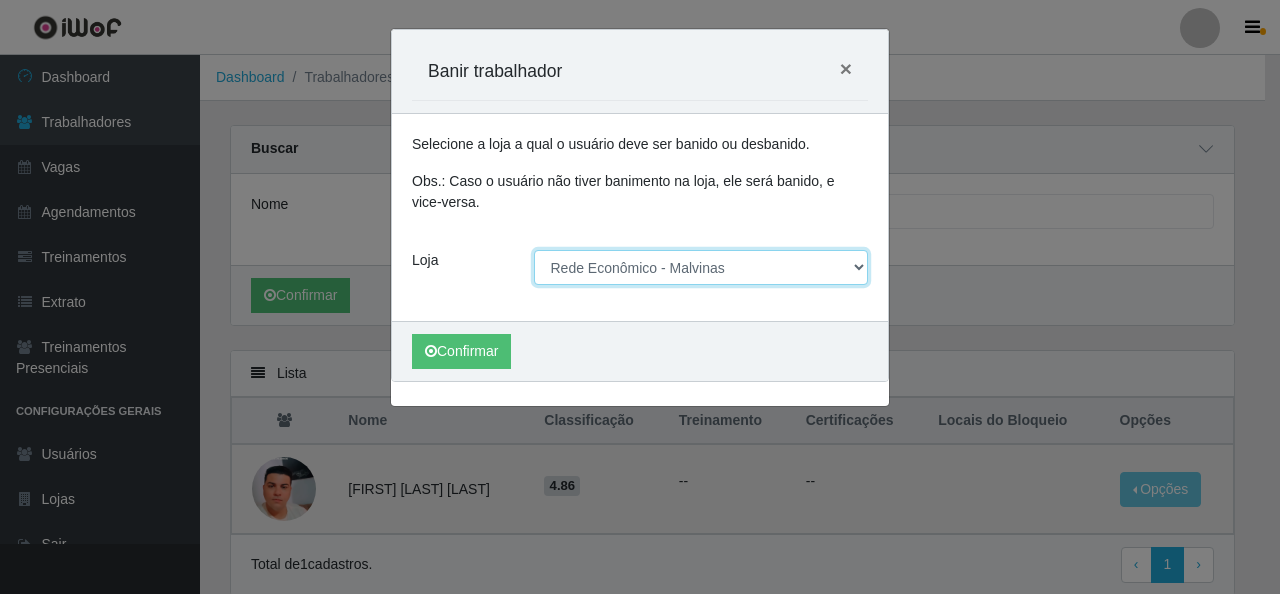 click on "[Selecione...] Rede Econômico - Malvinas Rede Econômico - Prata" at bounding box center (701, 267) 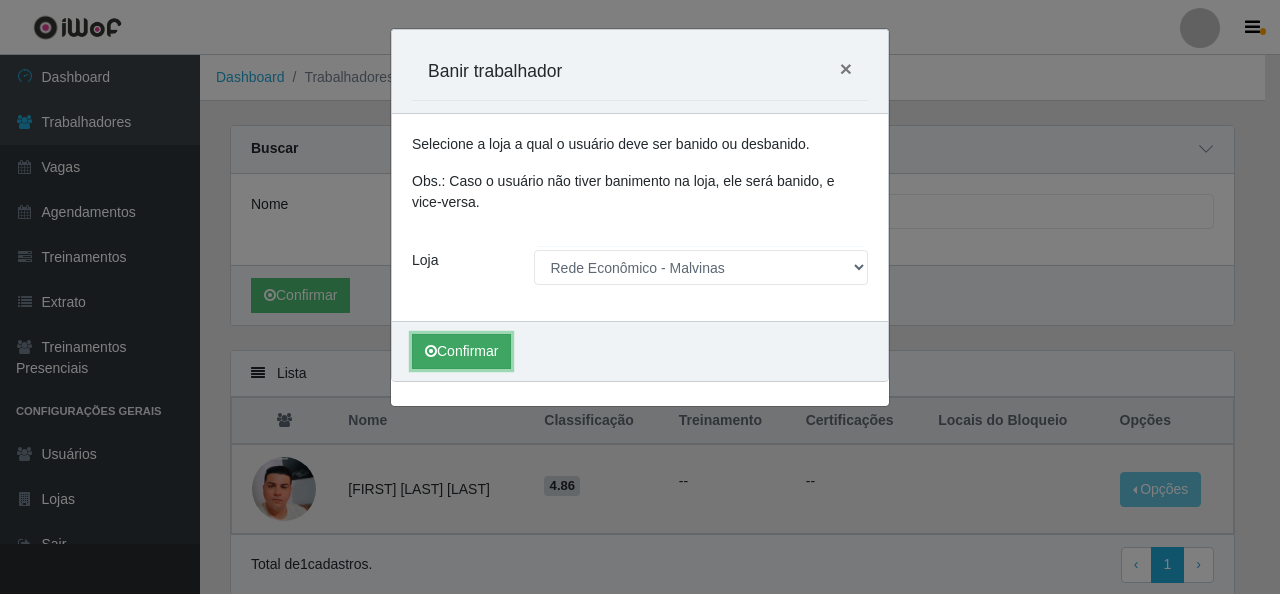 click on "Confirmar" at bounding box center (461, 351) 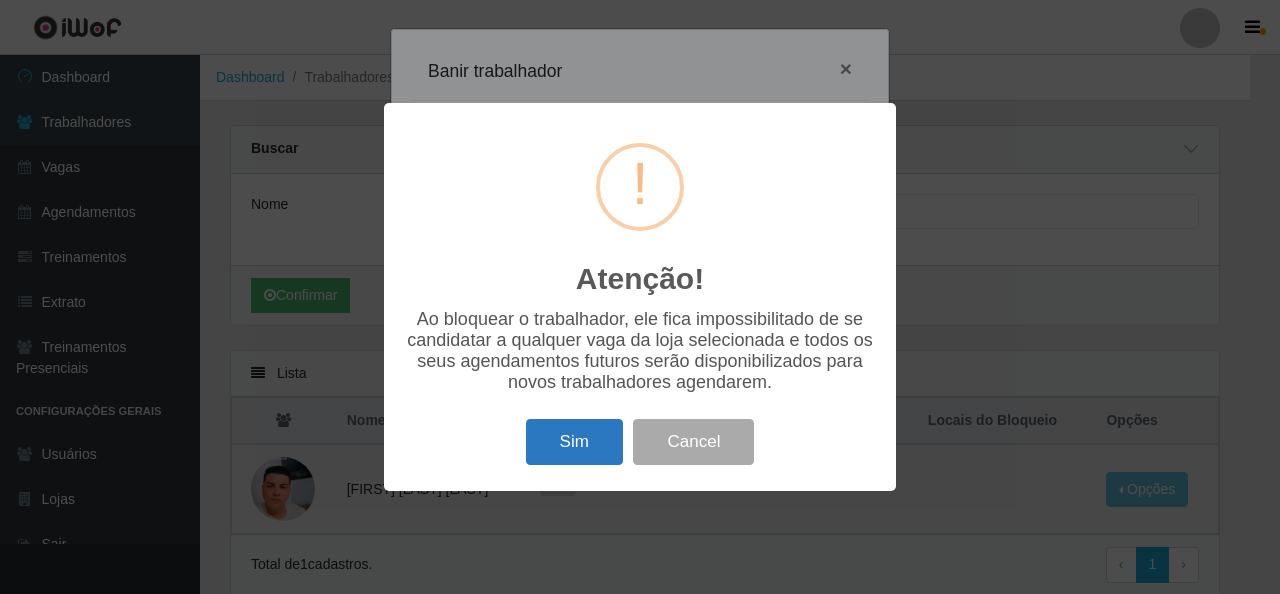 click on "Sim" at bounding box center [574, 442] 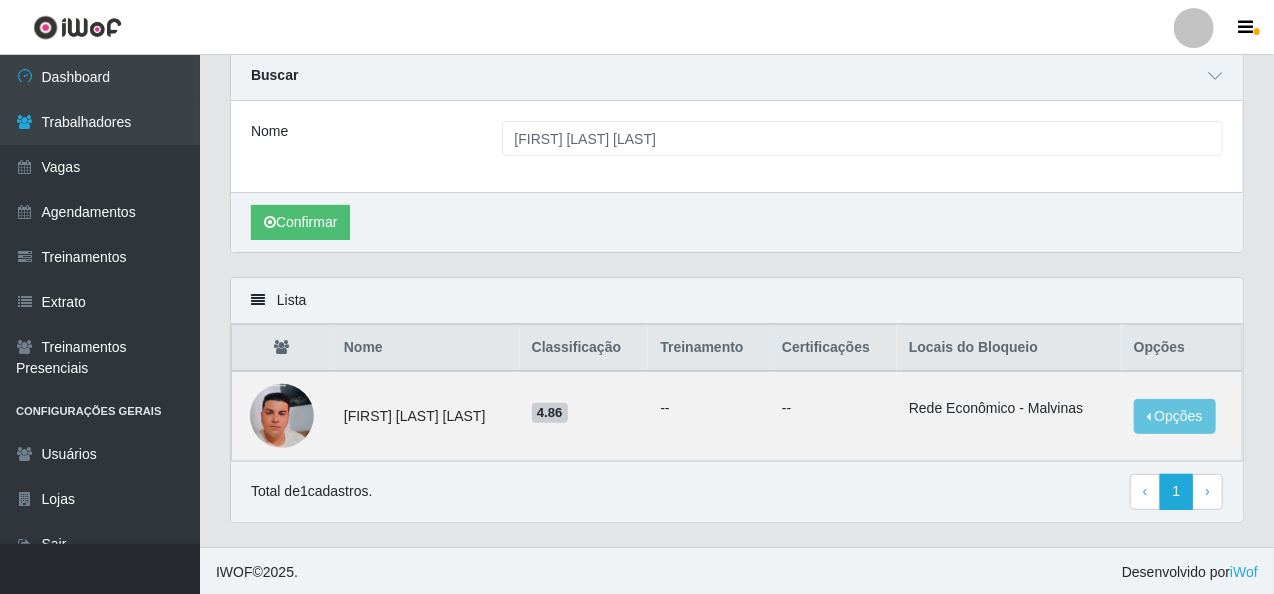scroll, scrollTop: 0, scrollLeft: 0, axis: both 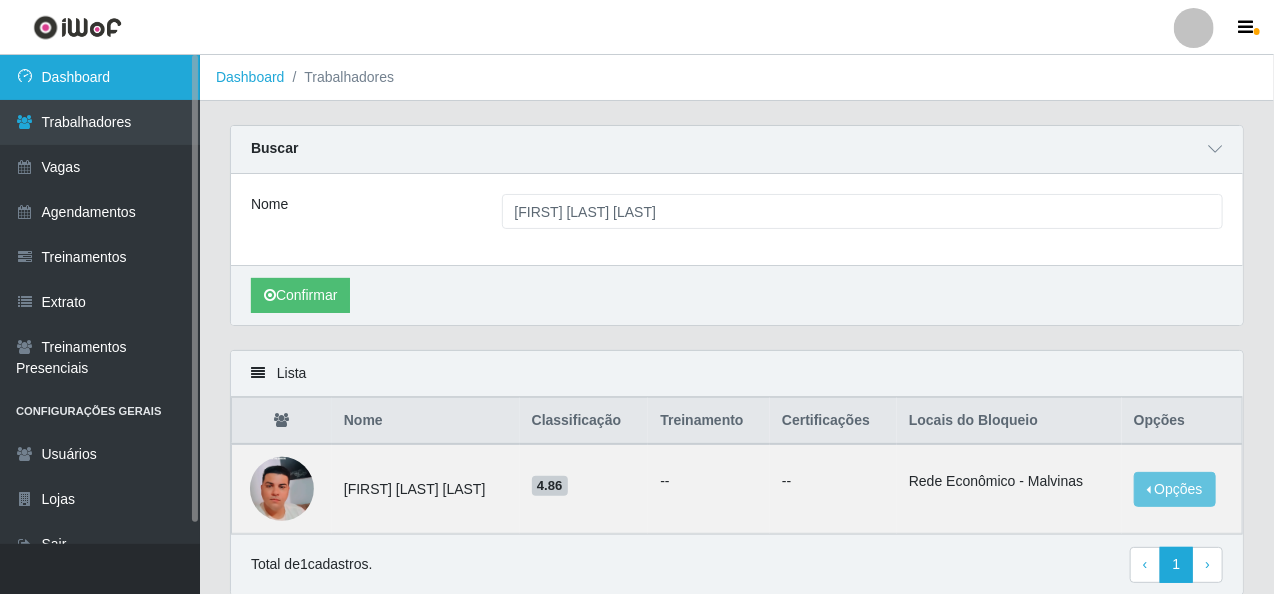 click on "Dashboard" at bounding box center [100, 77] 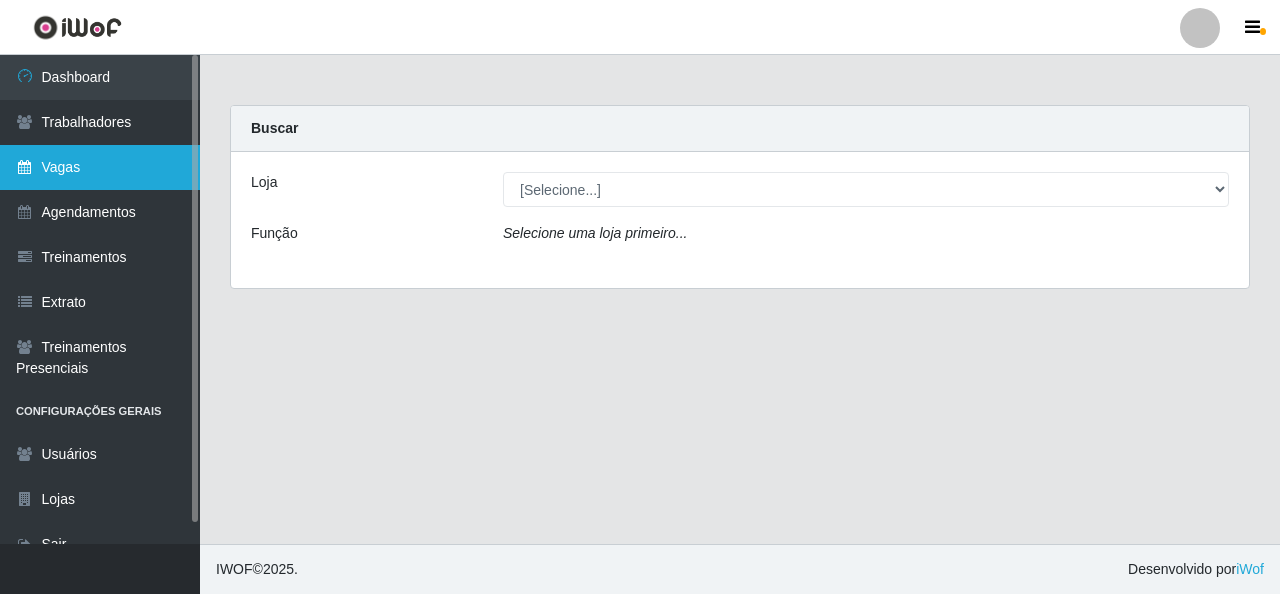 click on "Vagas" at bounding box center (100, 167) 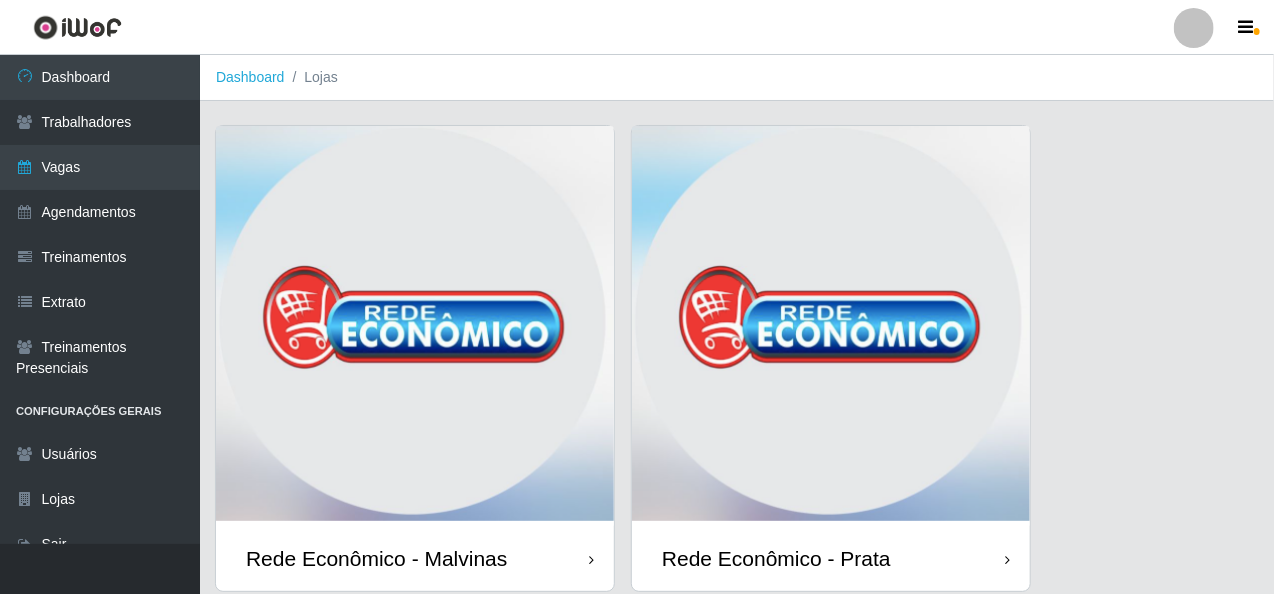 click at bounding box center [415, 326] 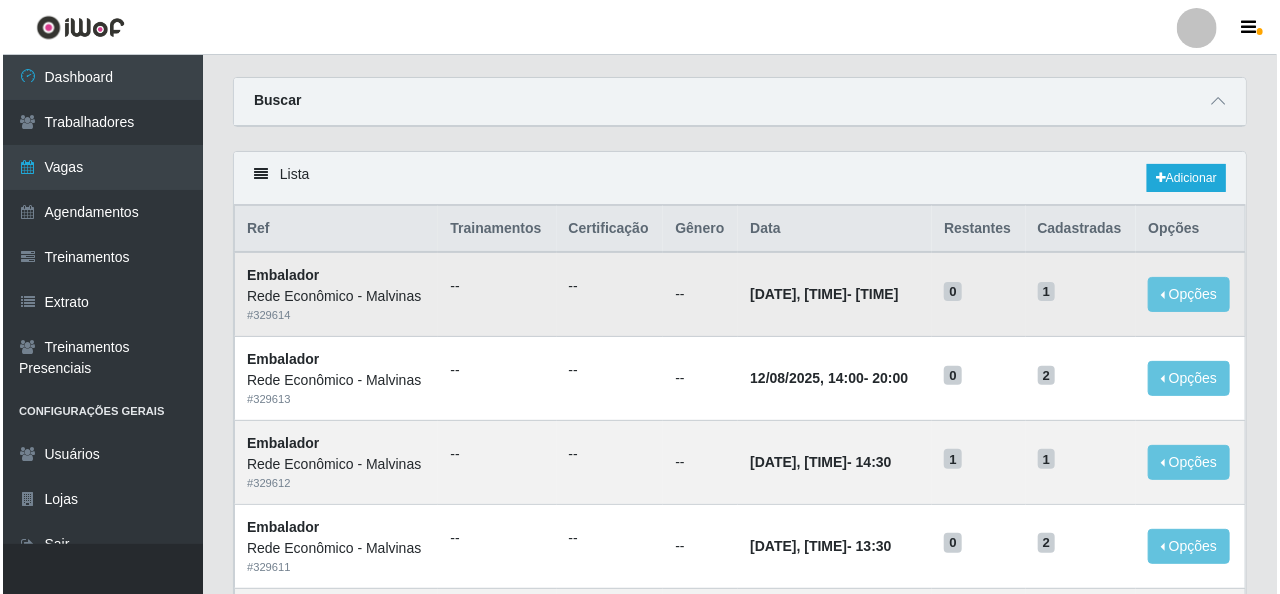 scroll, scrollTop: 0, scrollLeft: 0, axis: both 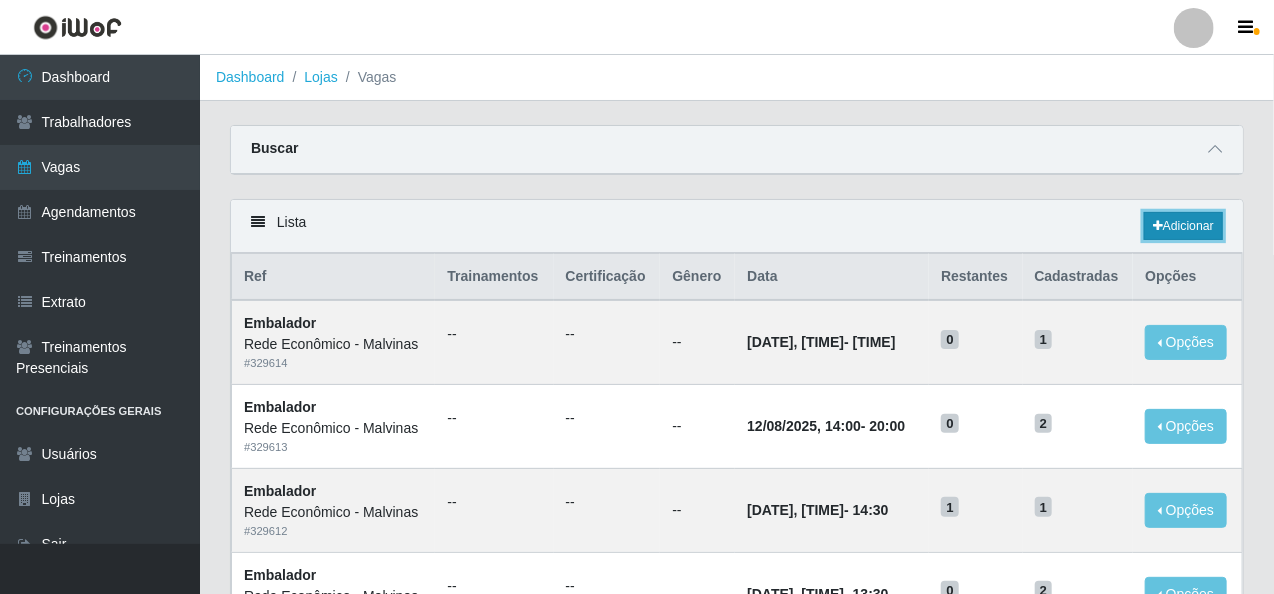 click on "Adicionar" at bounding box center (1183, 226) 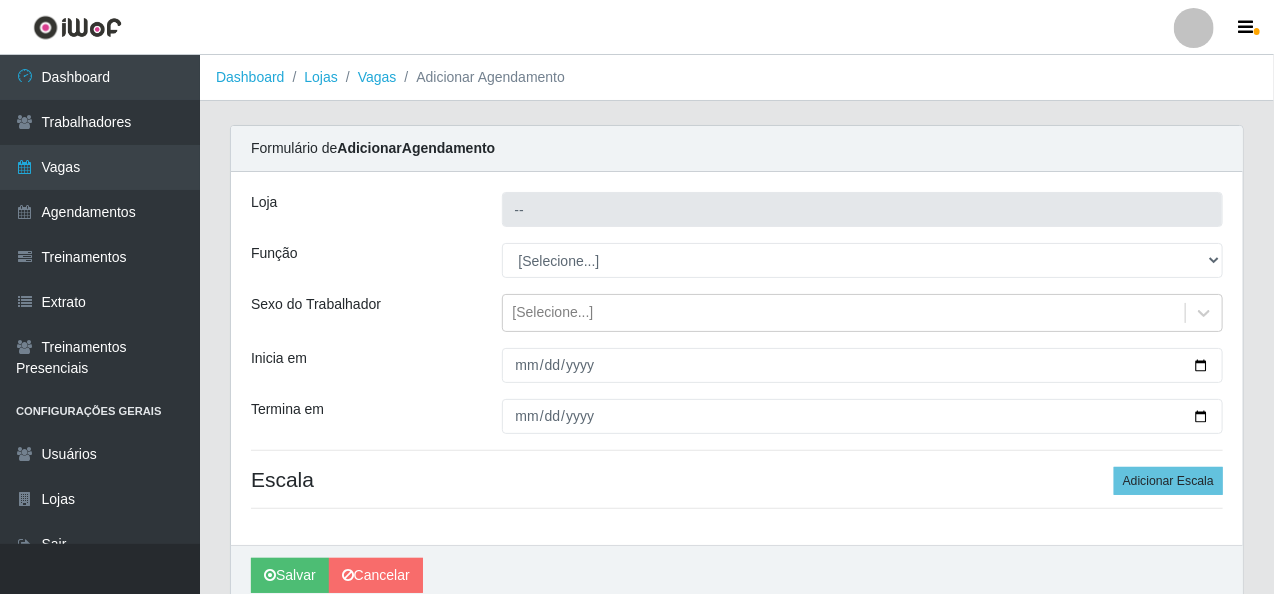 type on "Rede Econômico - Malvinas" 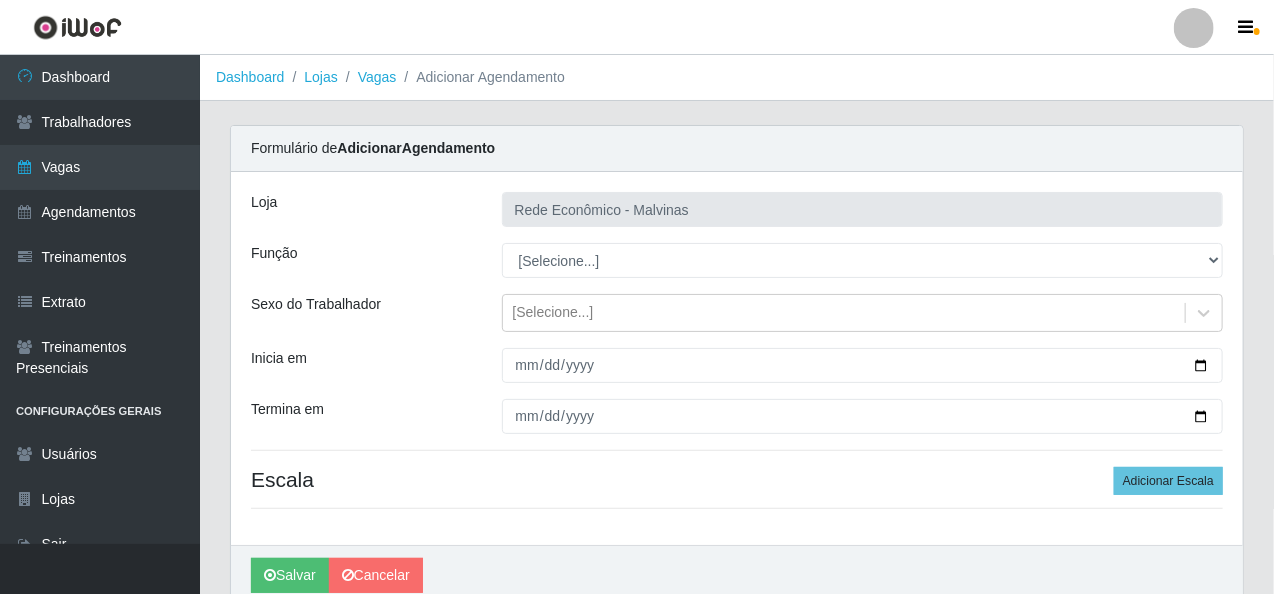 click on "Inicia em" at bounding box center (361, 365) 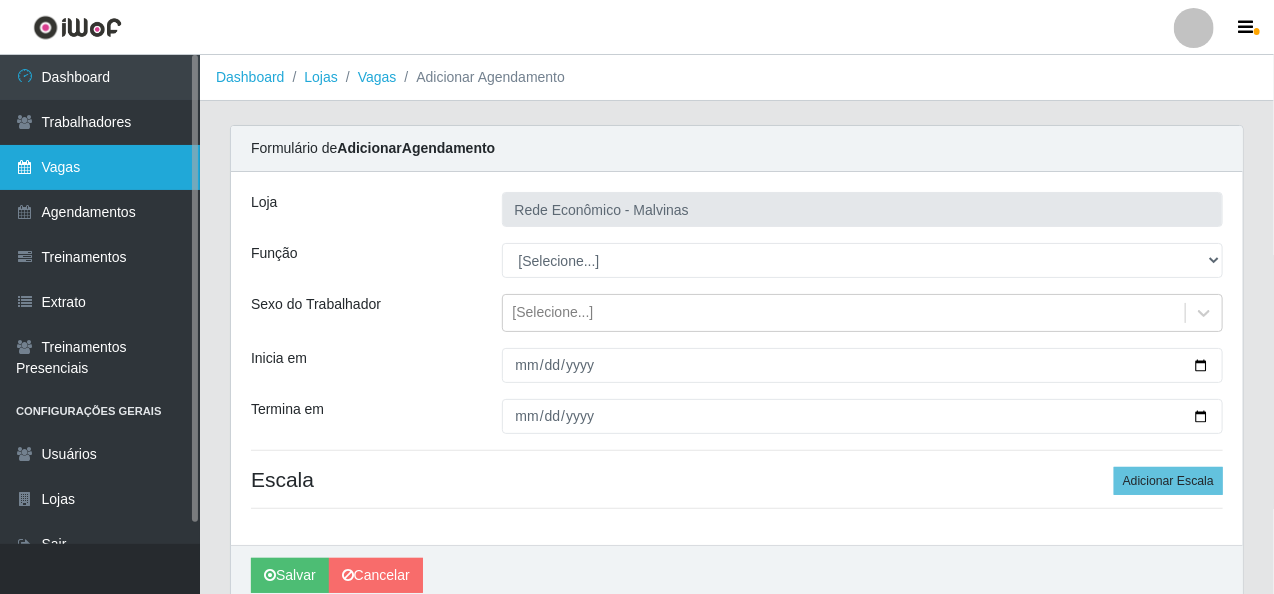 click on "Vagas" at bounding box center [100, 167] 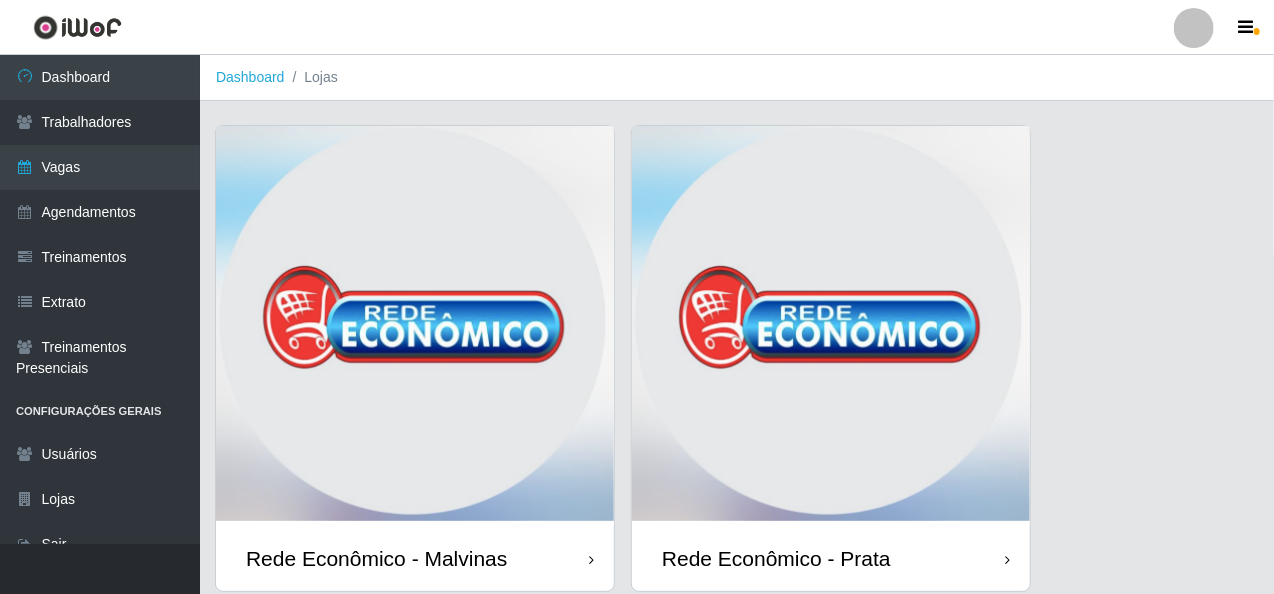 click at bounding box center (415, 326) 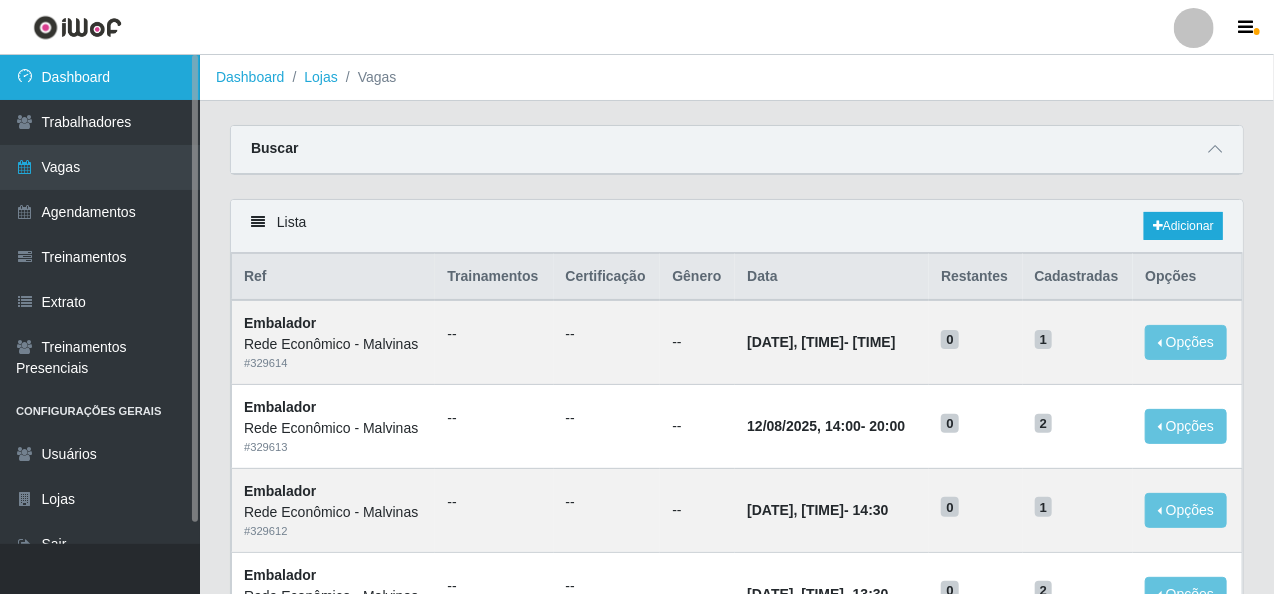 click on "Dashboard" at bounding box center (100, 77) 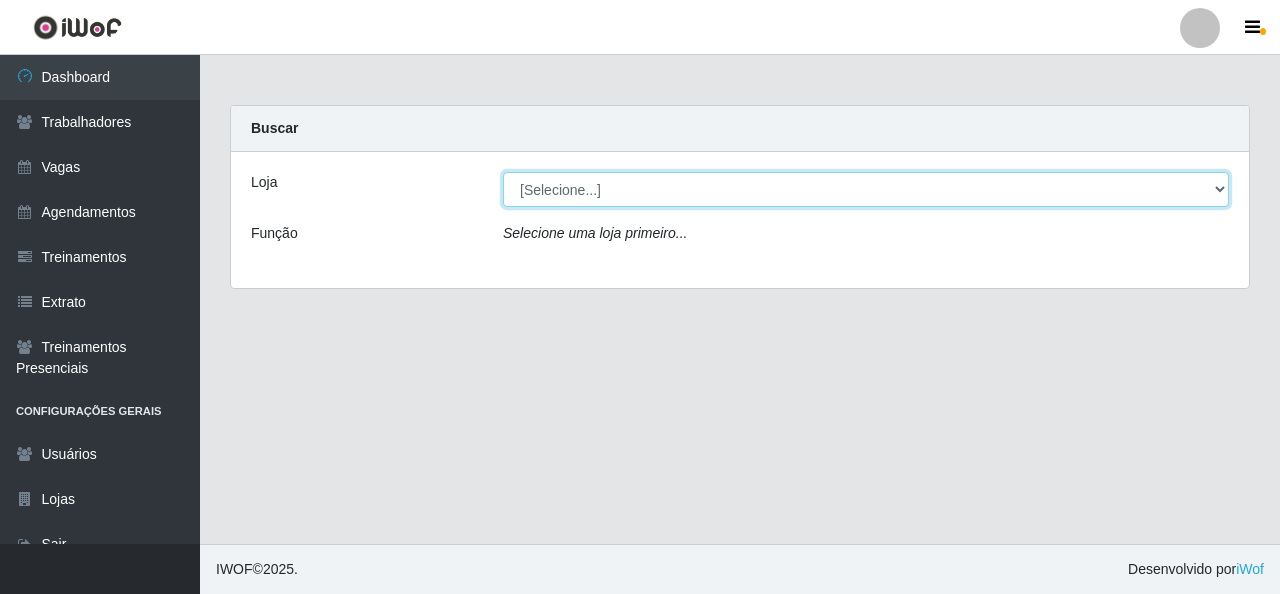 click on "[Selecione...] Rede Econômico - Malvinas Rede Econômico - Prata" at bounding box center [866, 189] 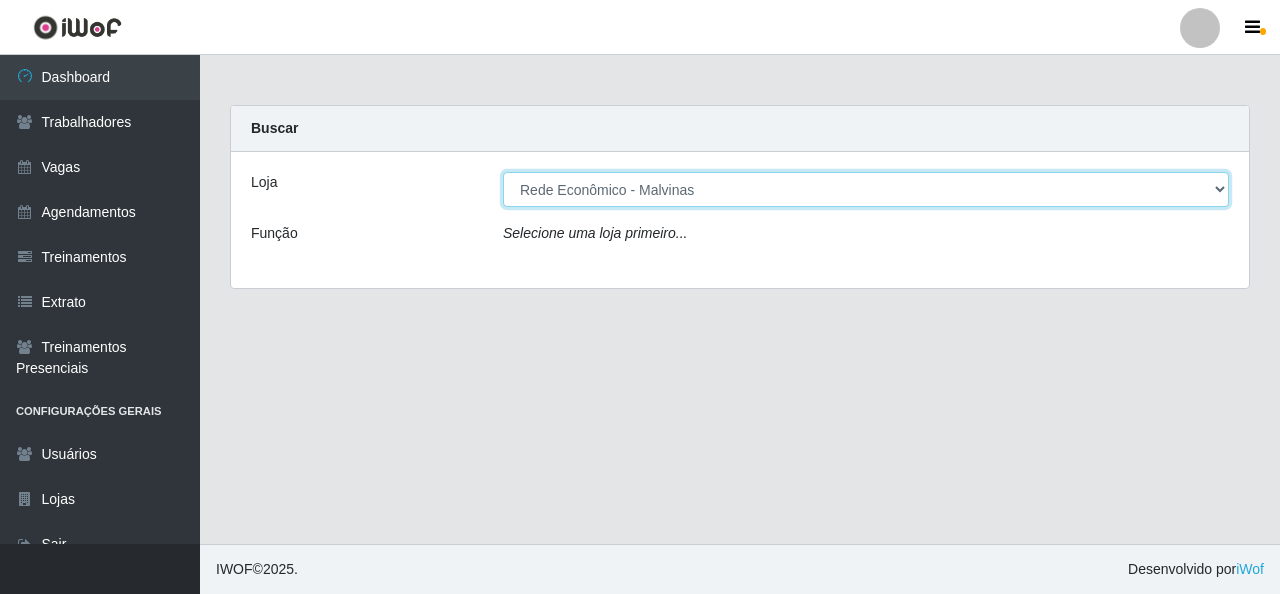 click on "[Selecione...] Rede Econômico - Malvinas Rede Econômico - Prata" at bounding box center (866, 189) 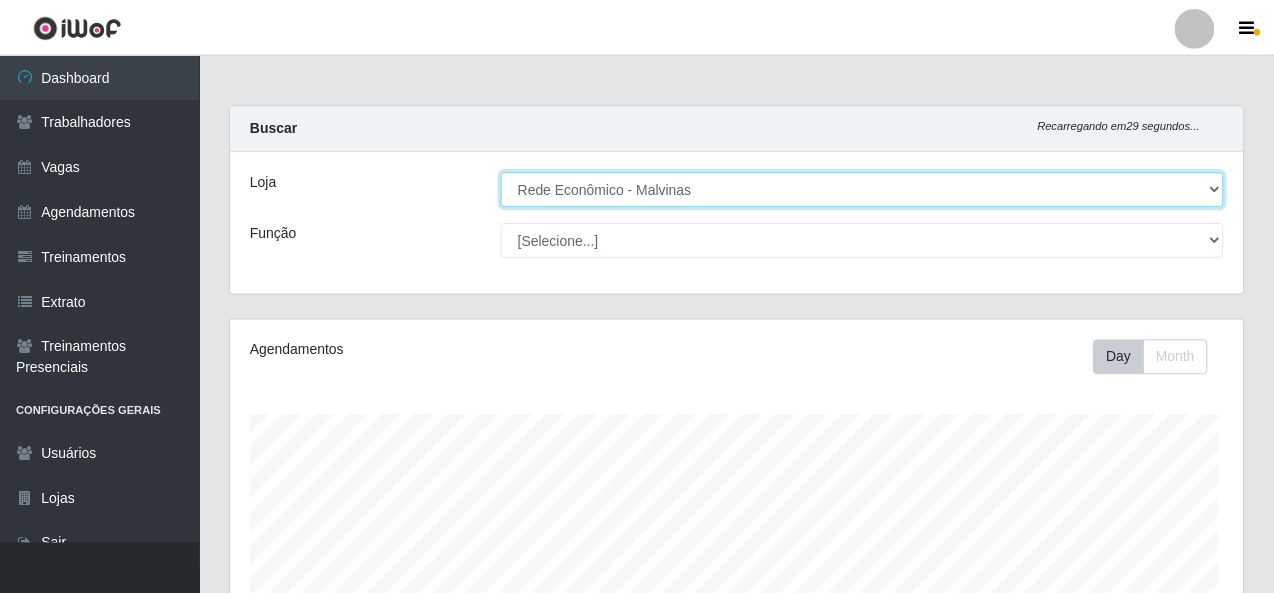 scroll, scrollTop: 64, scrollLeft: 0, axis: vertical 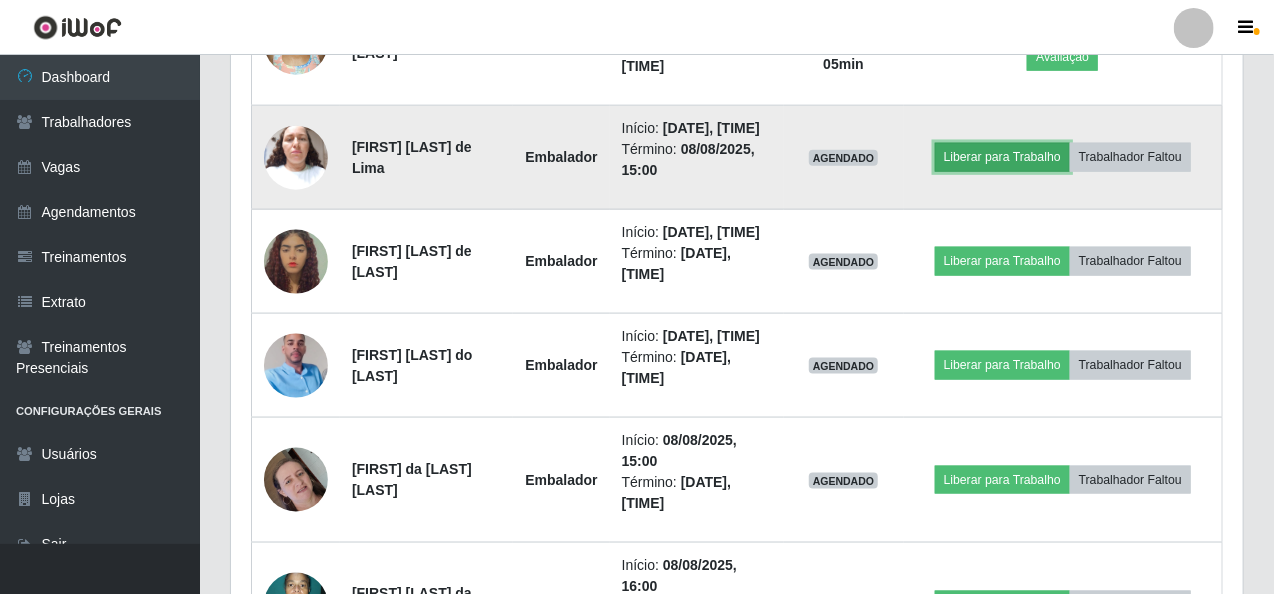 click on "Liberar para Trabalho" at bounding box center (1002, 157) 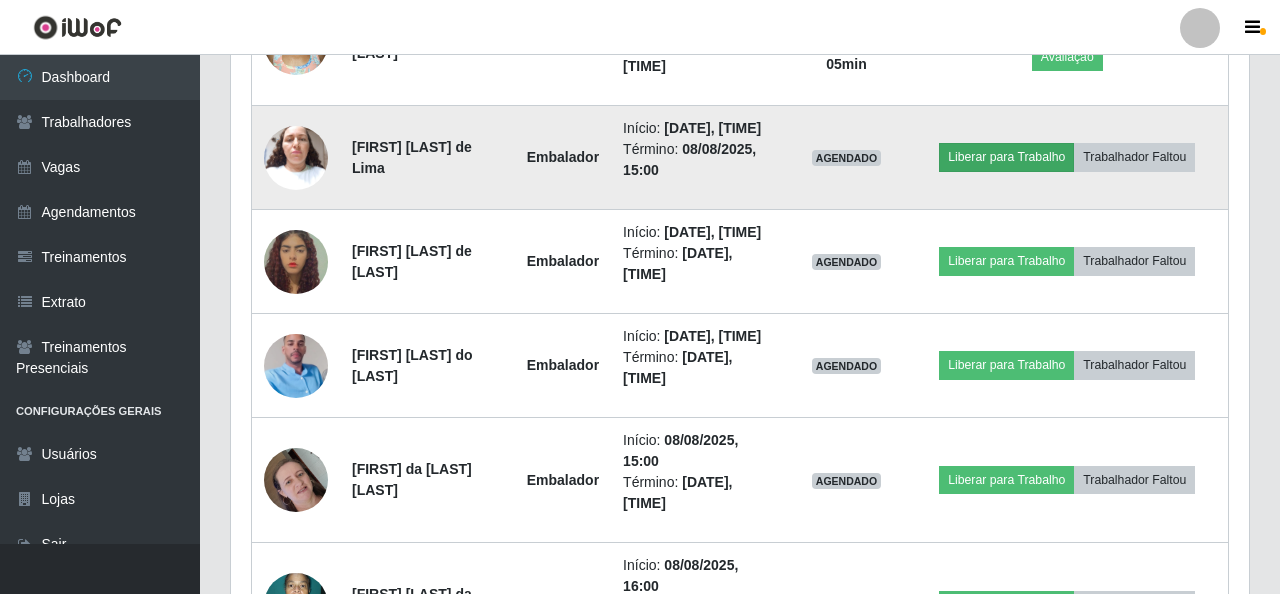scroll, scrollTop: 999585, scrollLeft: 998996, axis: both 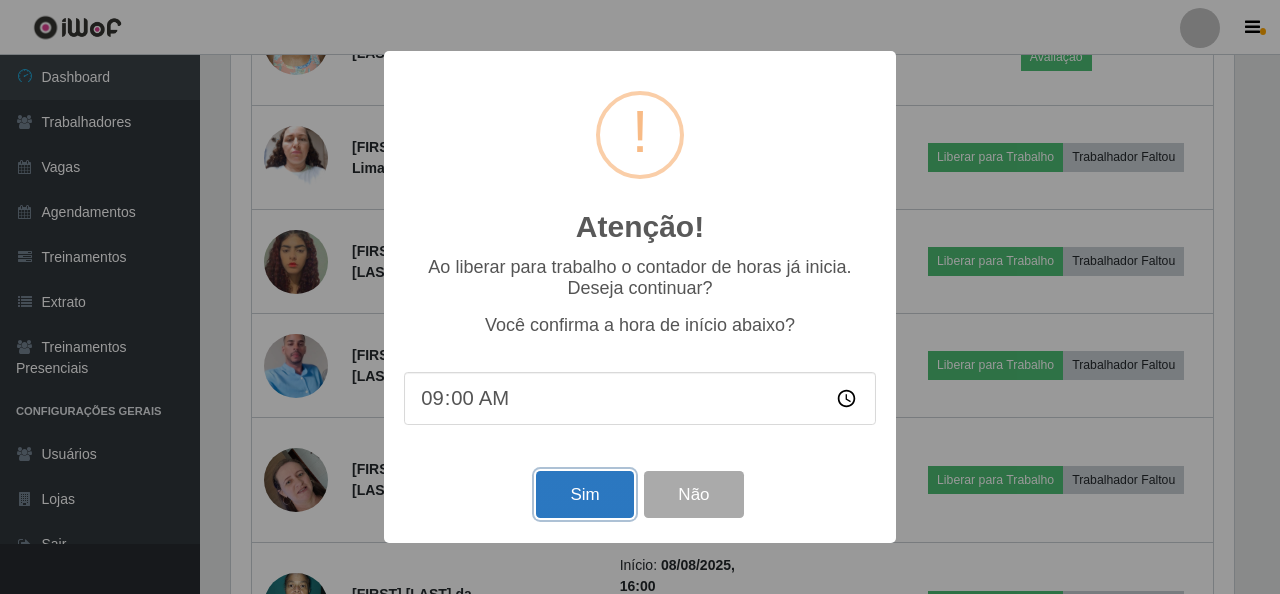 click on "Sim" at bounding box center (584, 494) 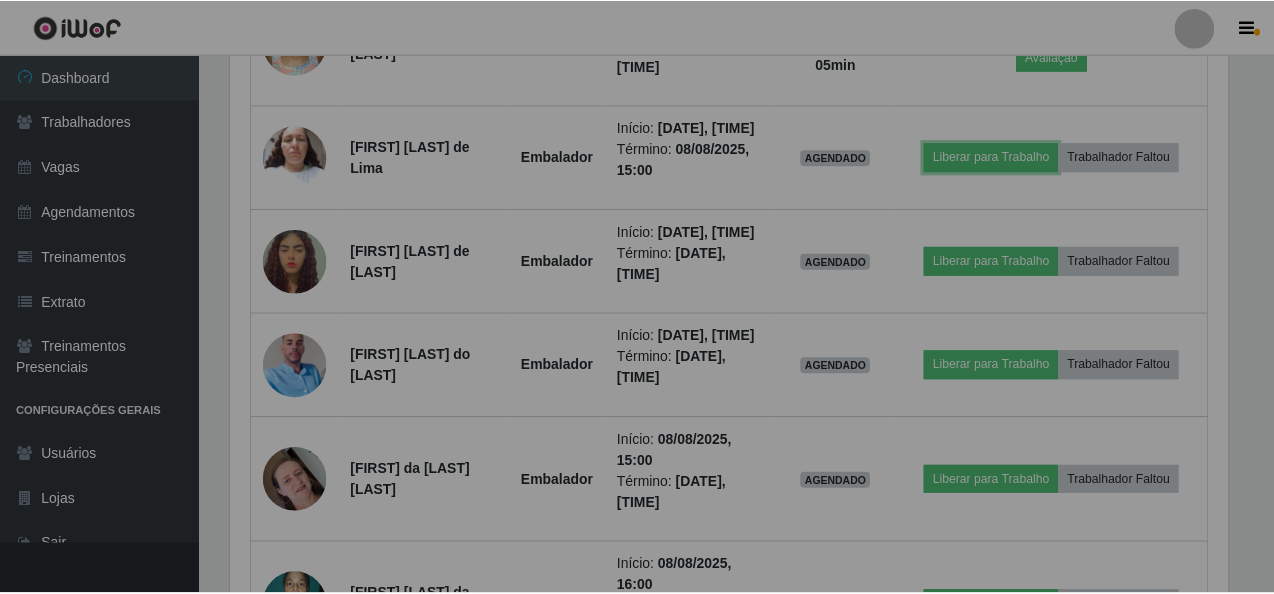 scroll, scrollTop: 999585, scrollLeft: 998987, axis: both 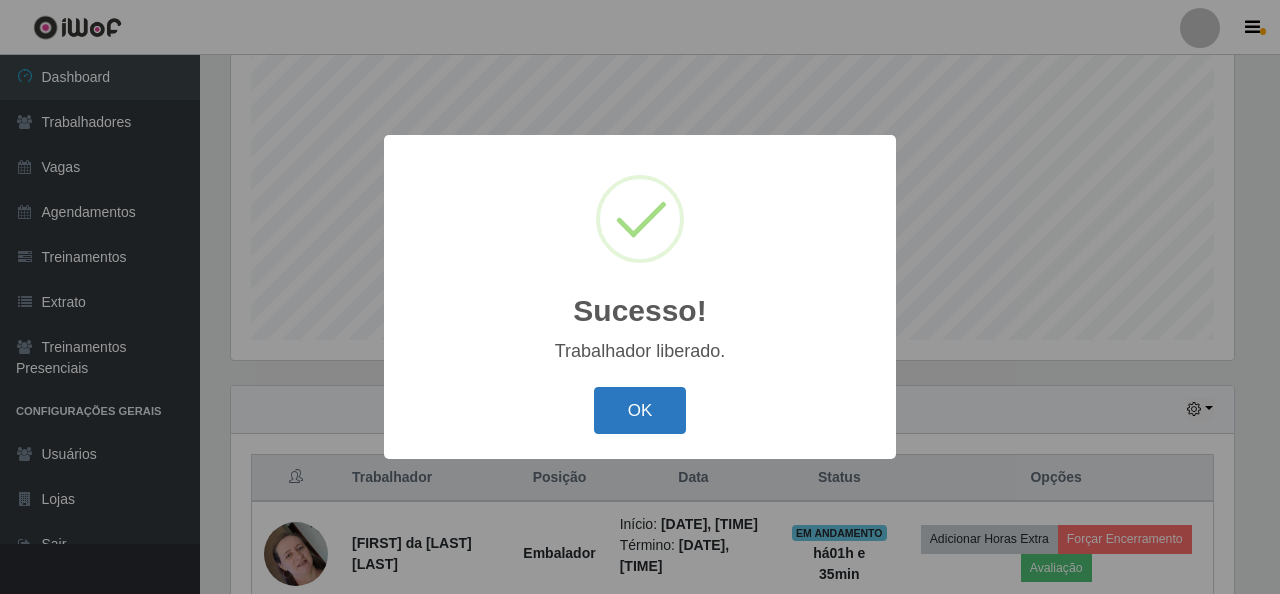click on "OK" at bounding box center (640, 410) 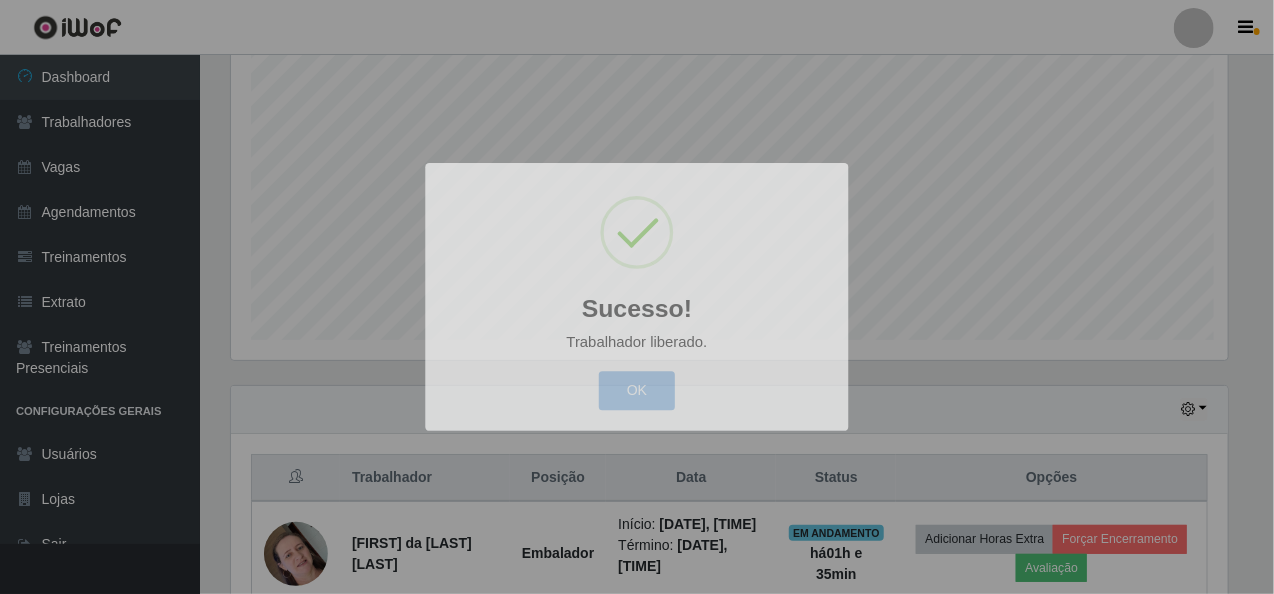scroll, scrollTop: 390, scrollLeft: 0, axis: vertical 